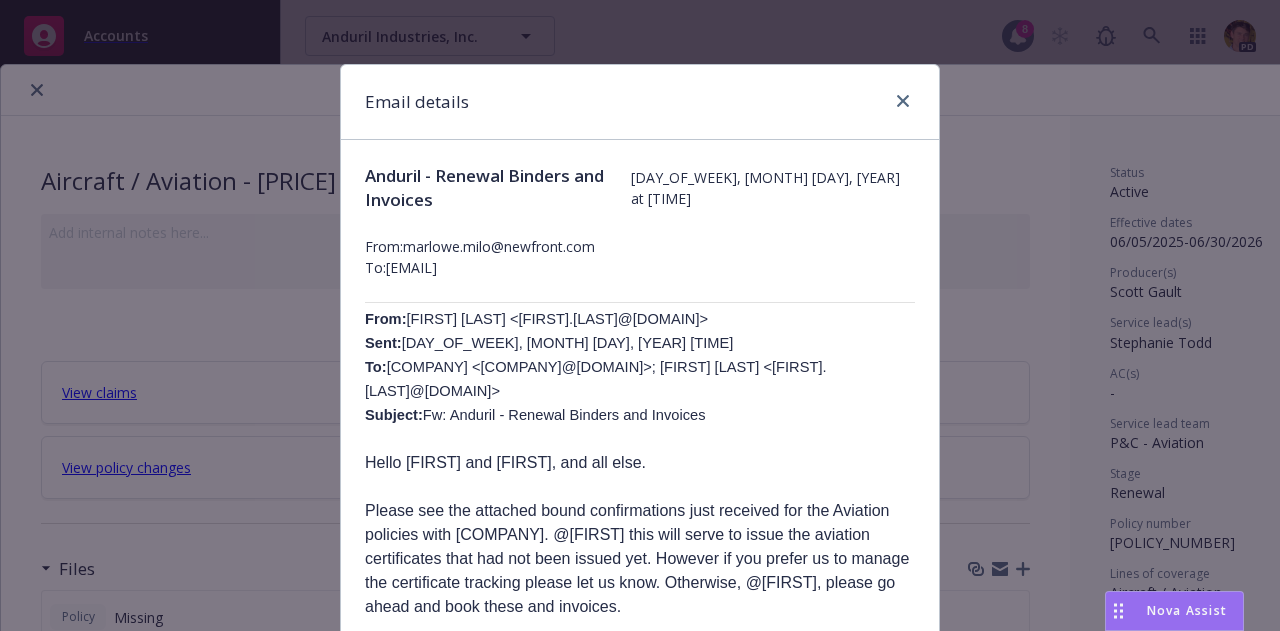 scroll, scrollTop: 0, scrollLeft: 0, axis: both 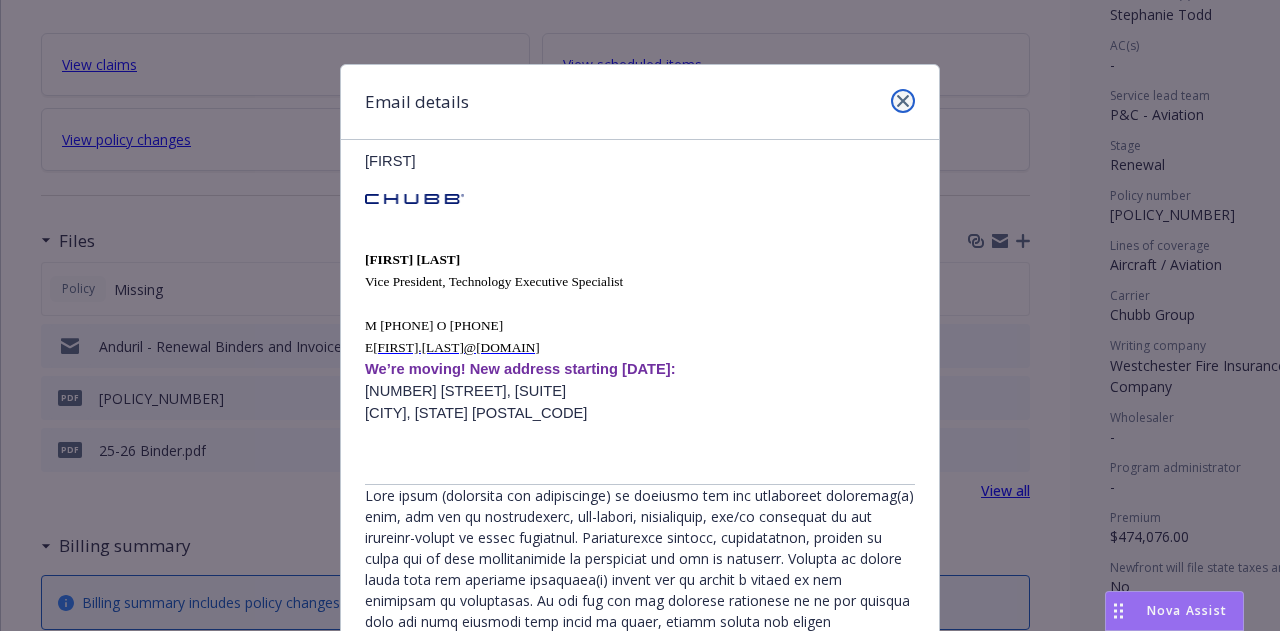 click 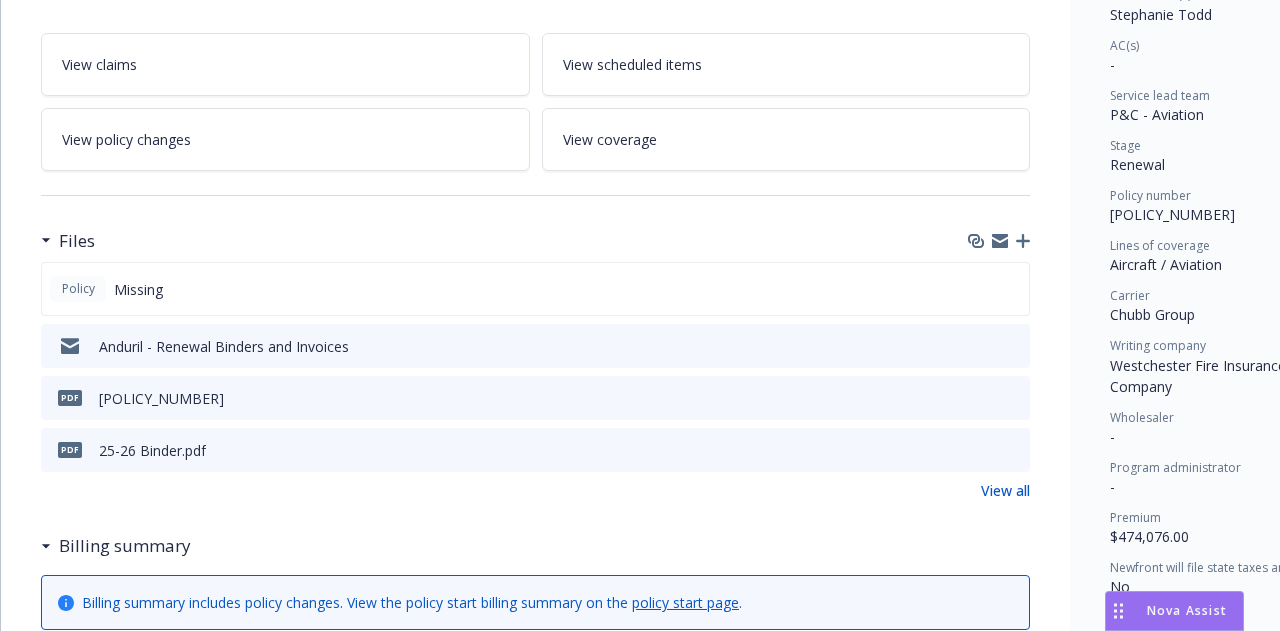 scroll, scrollTop: 0, scrollLeft: 0, axis: both 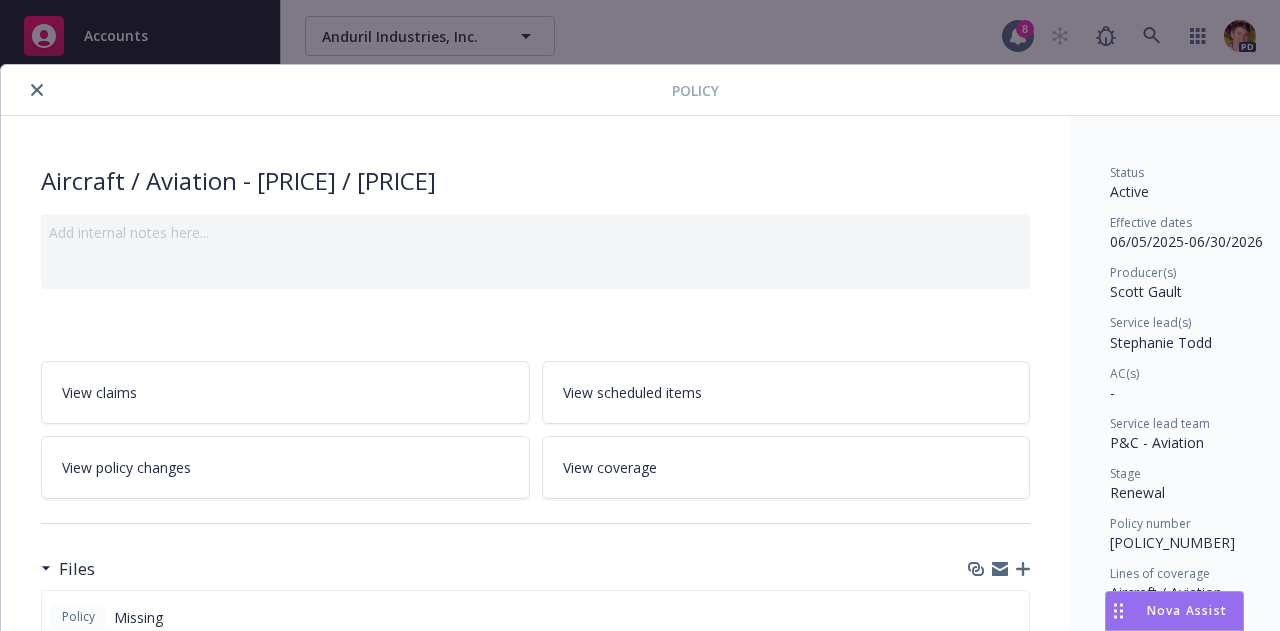 click at bounding box center [37, 90] 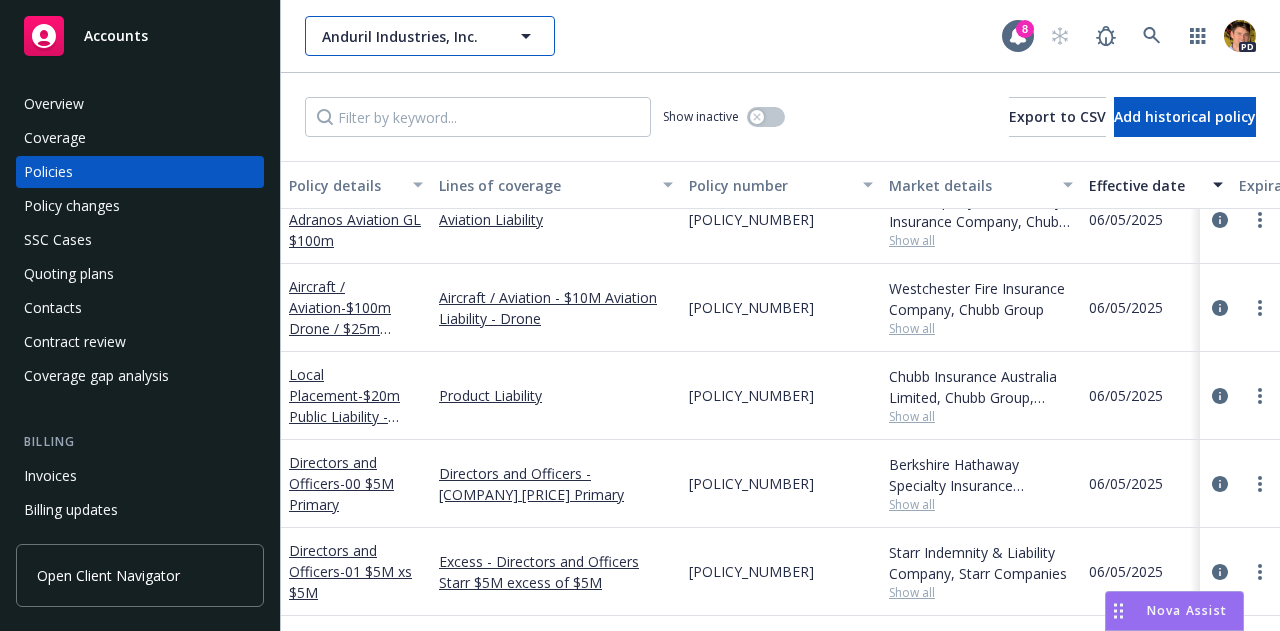 click on "Anduril Industries, Inc." at bounding box center [408, 36] 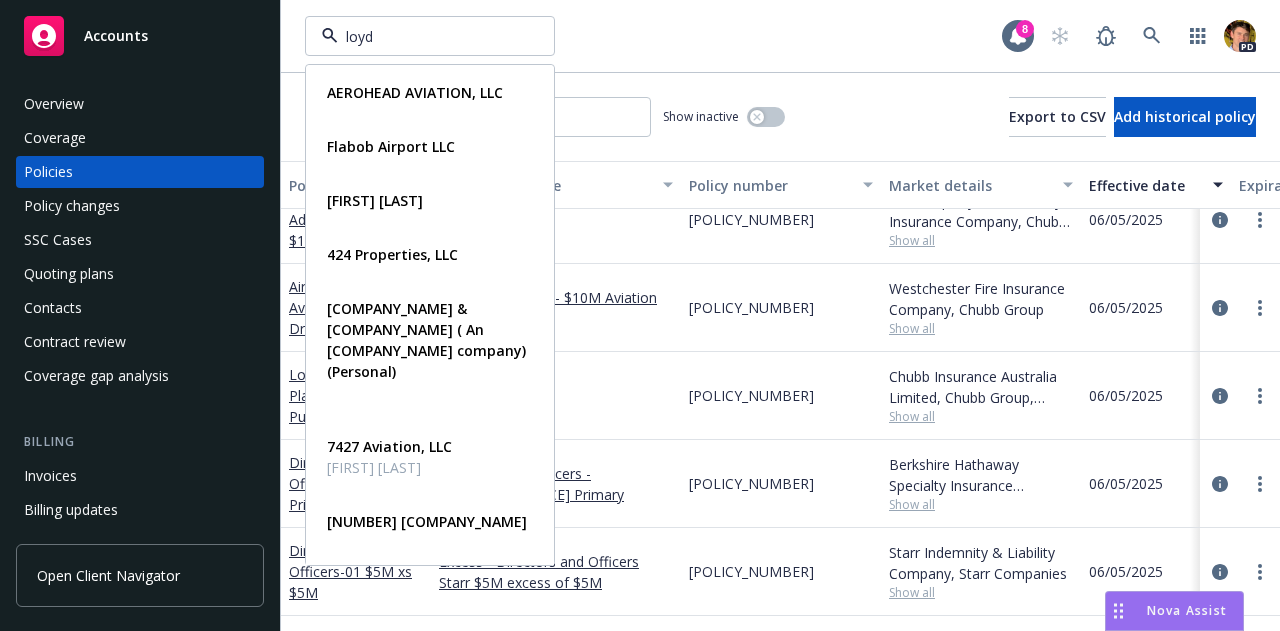type on "loyd'" 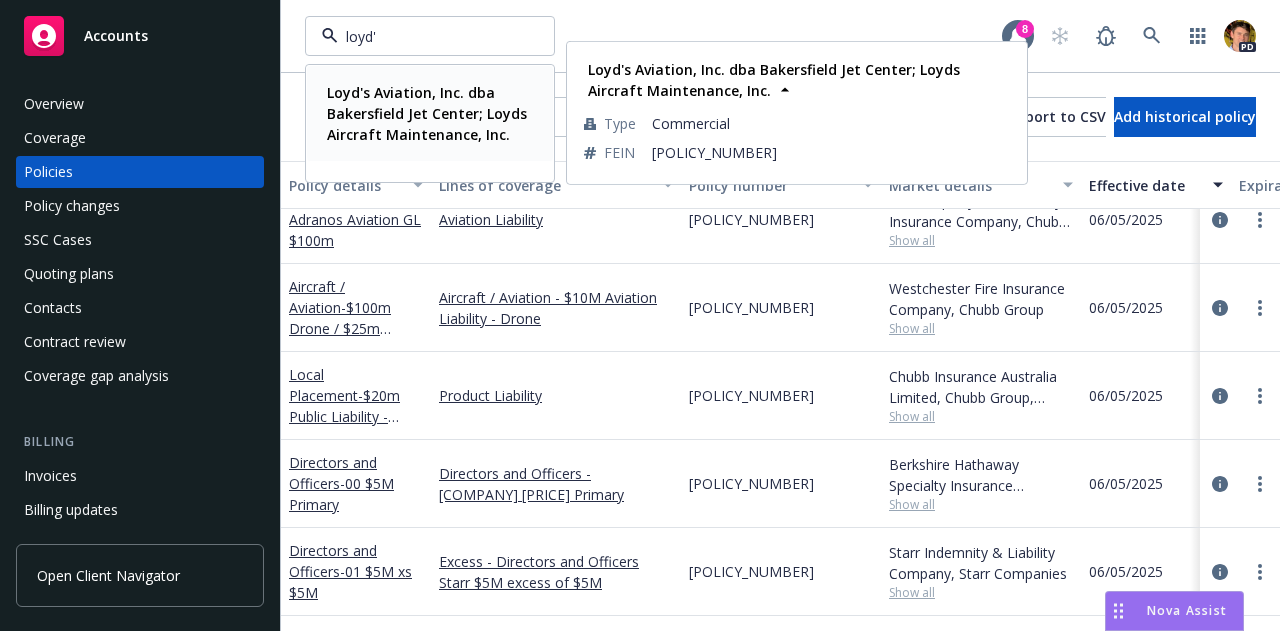 click on "Loyd's Aviation, Inc. dba Bakersfield Jet Center; Loyds Aircraft Maintenance, Inc." at bounding box center [427, 113] 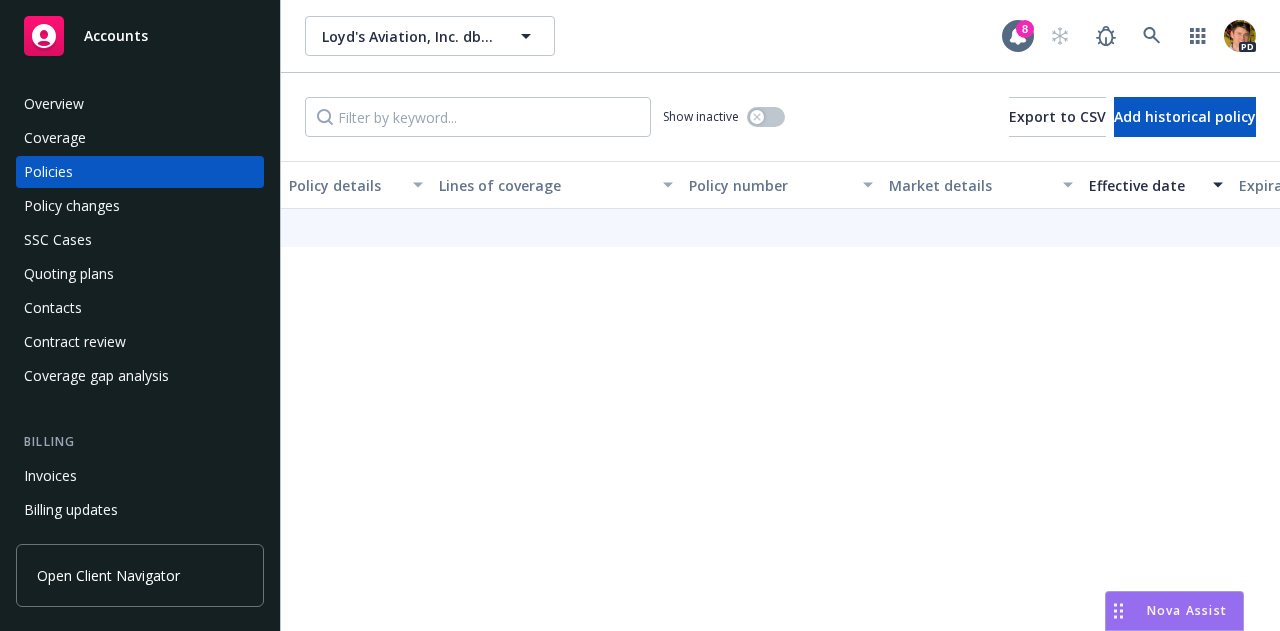 scroll, scrollTop: 243, scrollLeft: 0, axis: vertical 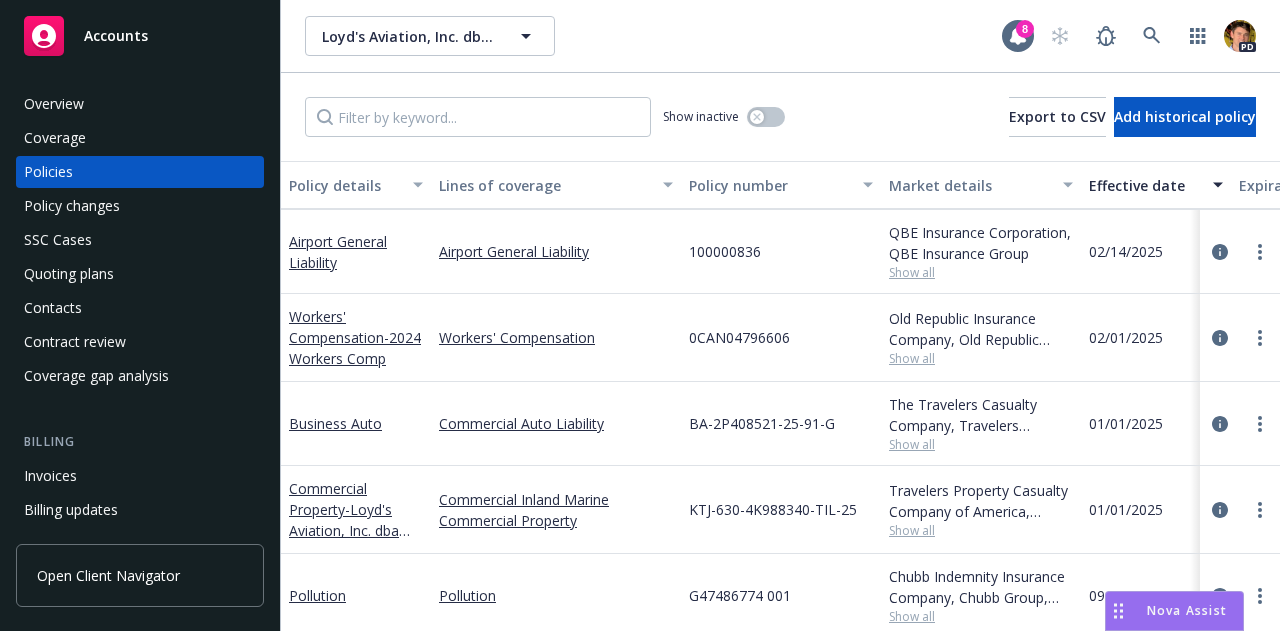 click on "Contacts" at bounding box center [140, 308] 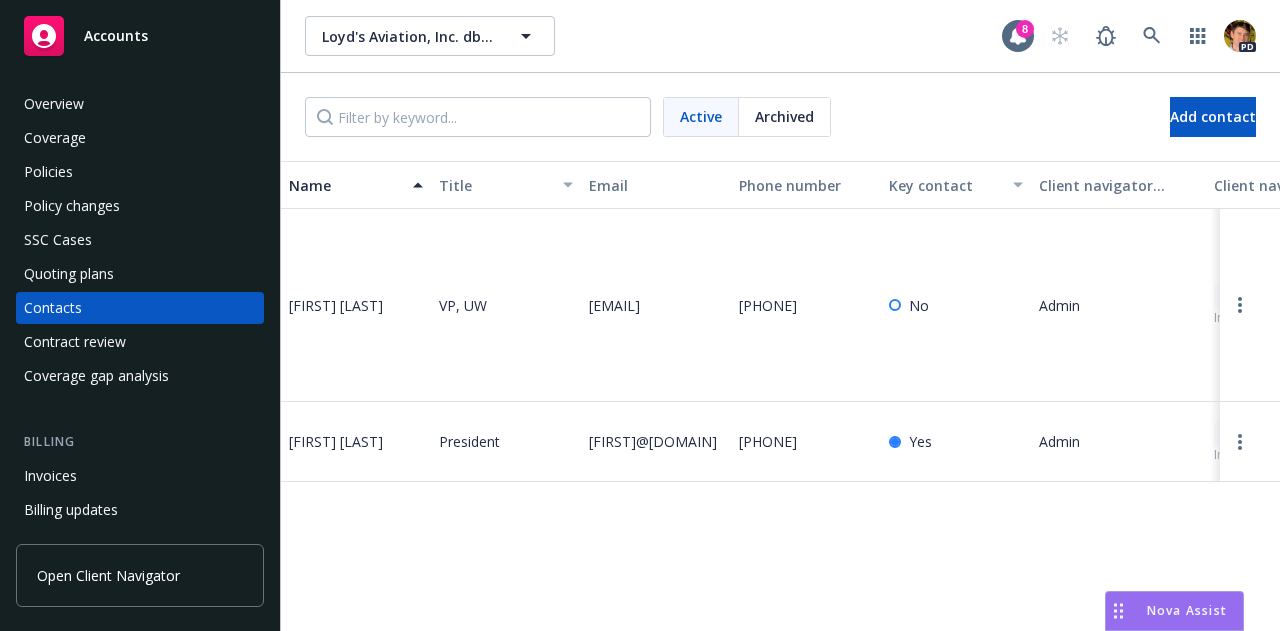 scroll, scrollTop: 0, scrollLeft: 0, axis: both 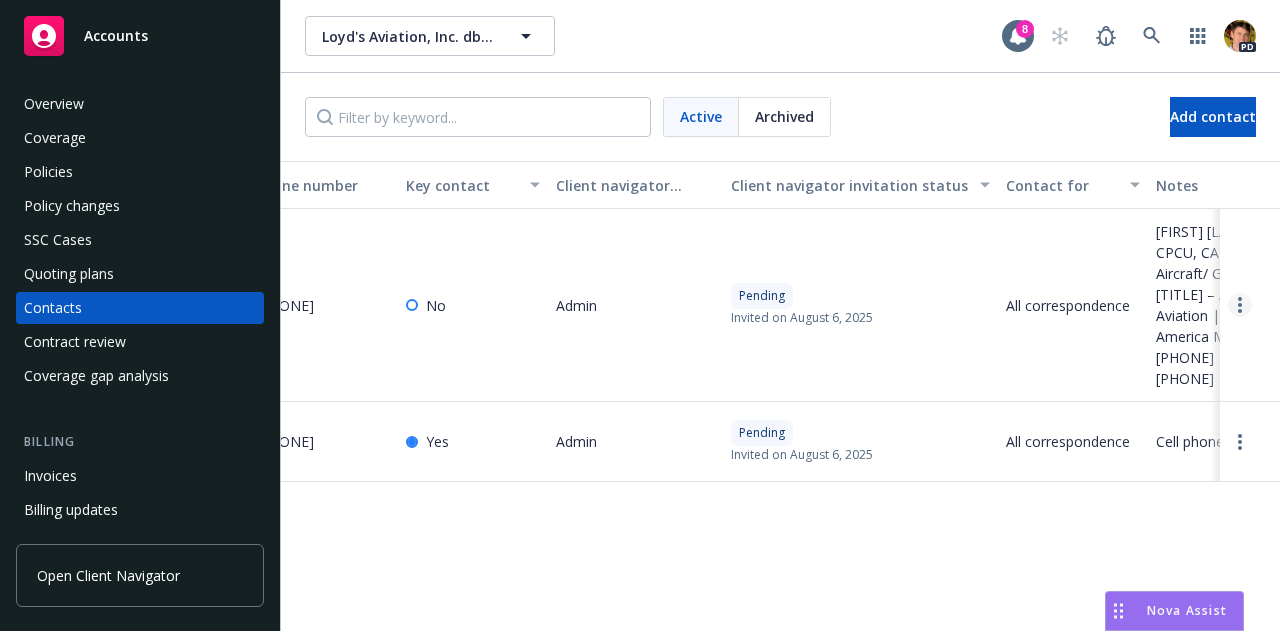 click at bounding box center (1240, 305) 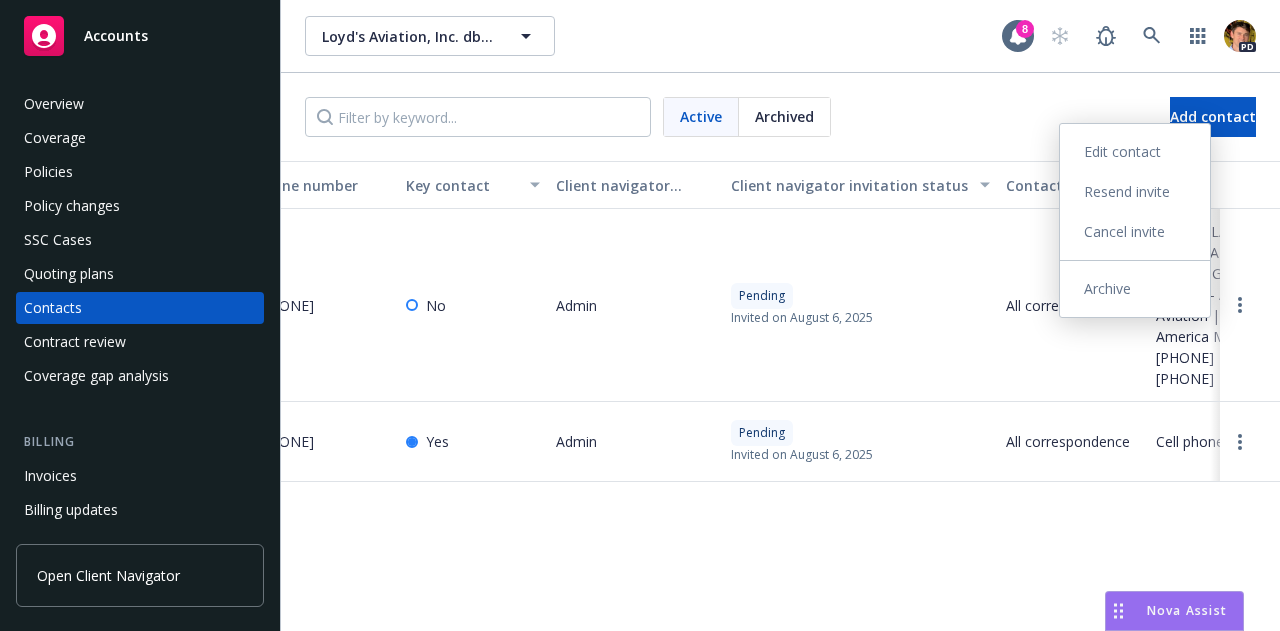 click on "Edit contact" at bounding box center [1135, 152] 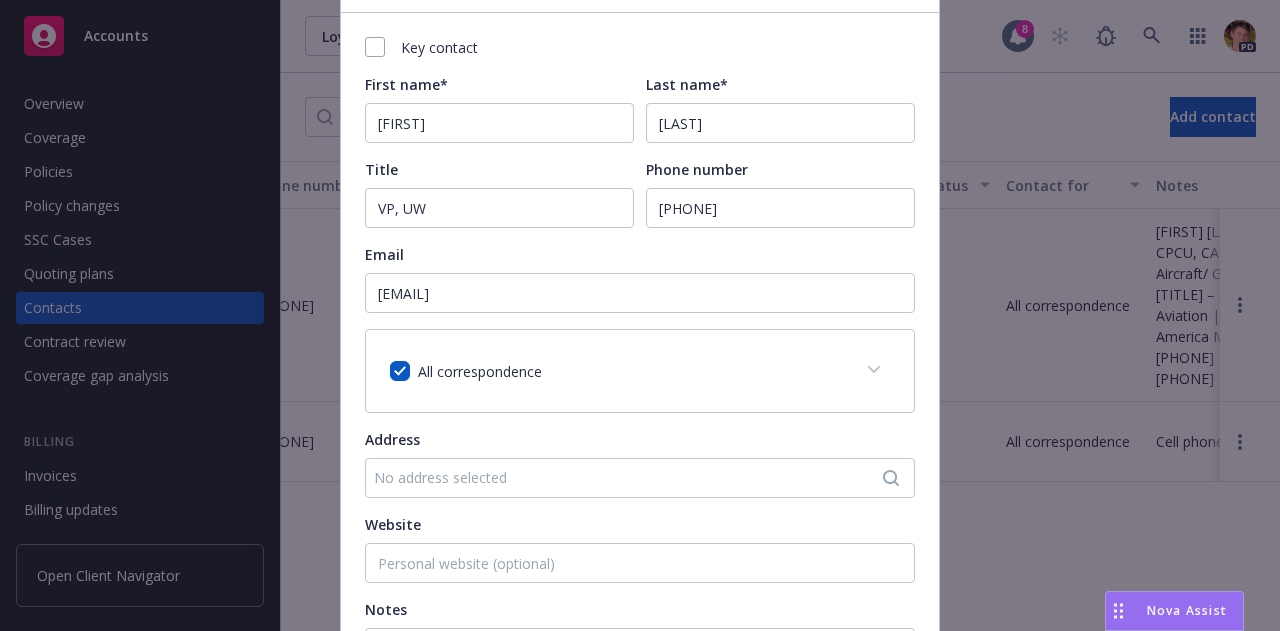 scroll, scrollTop: 130, scrollLeft: 0, axis: vertical 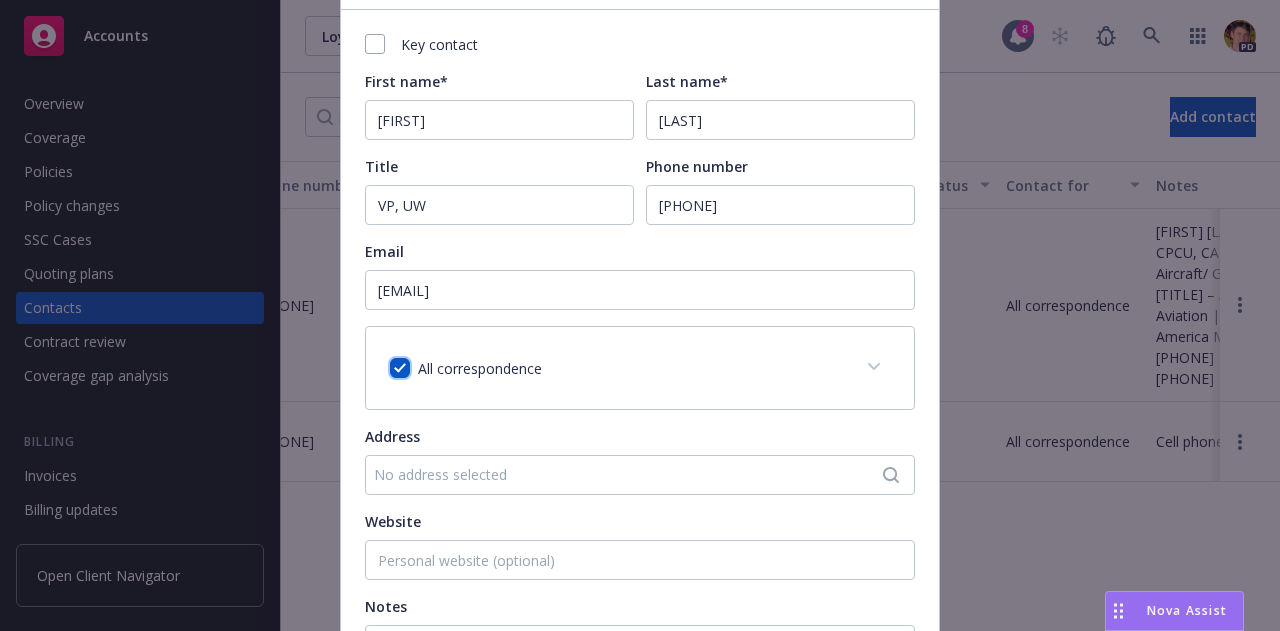 click at bounding box center (400, 368) 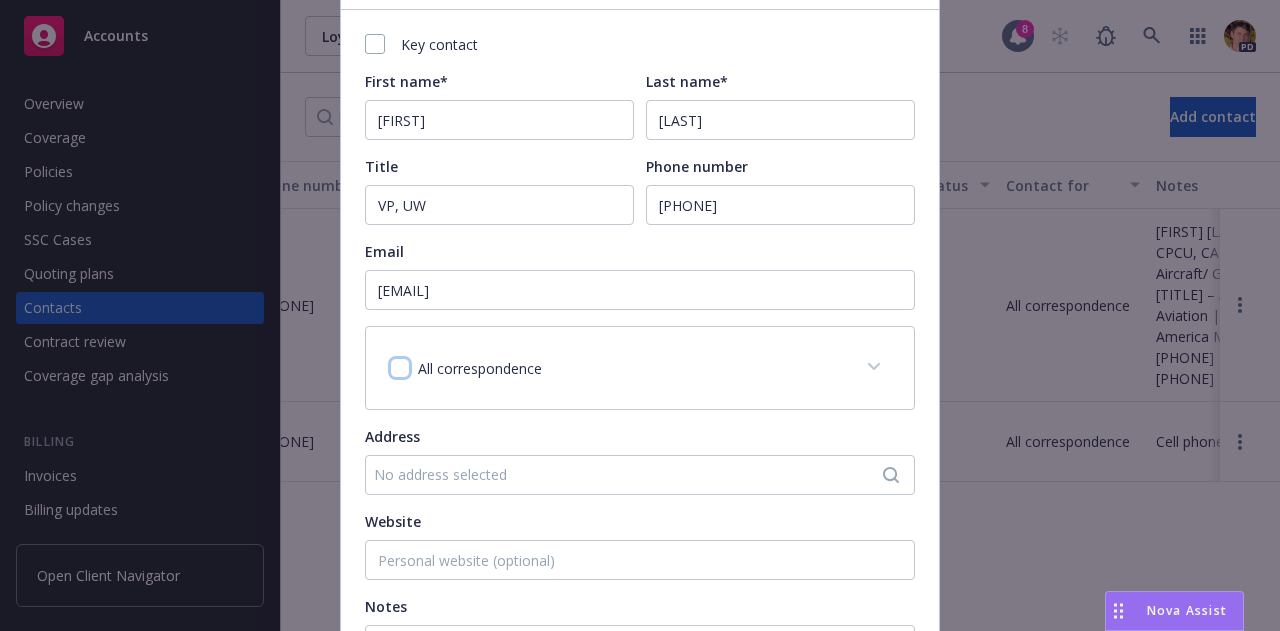checkbox on "false" 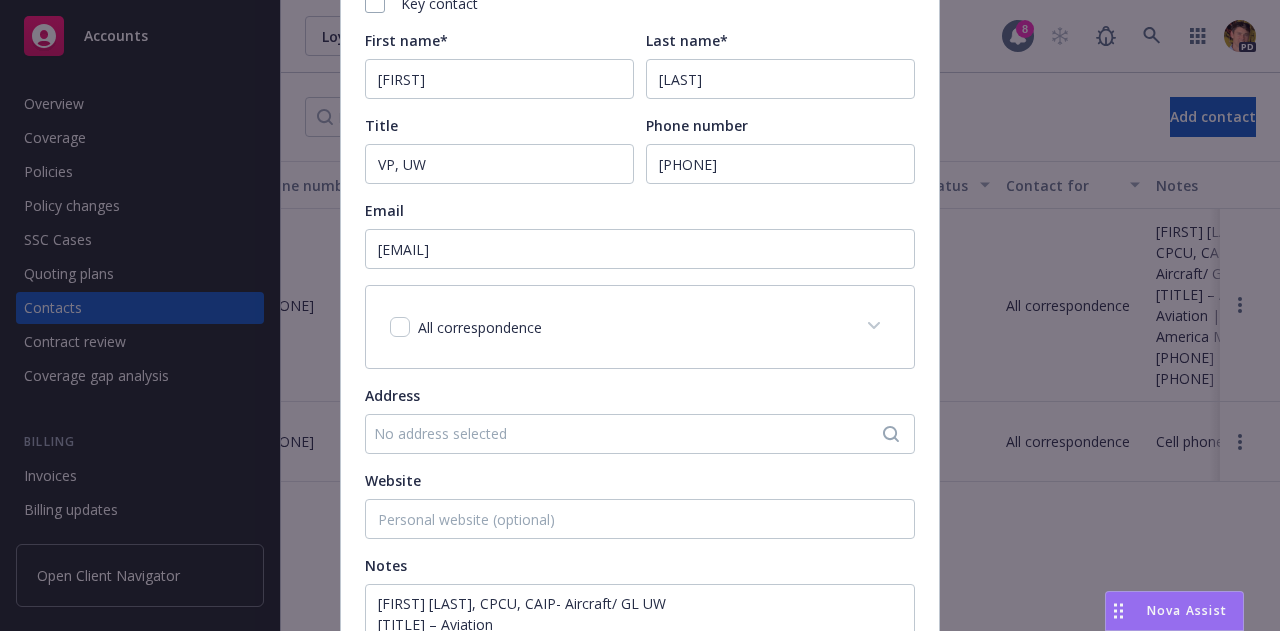 click at bounding box center (874, 326) 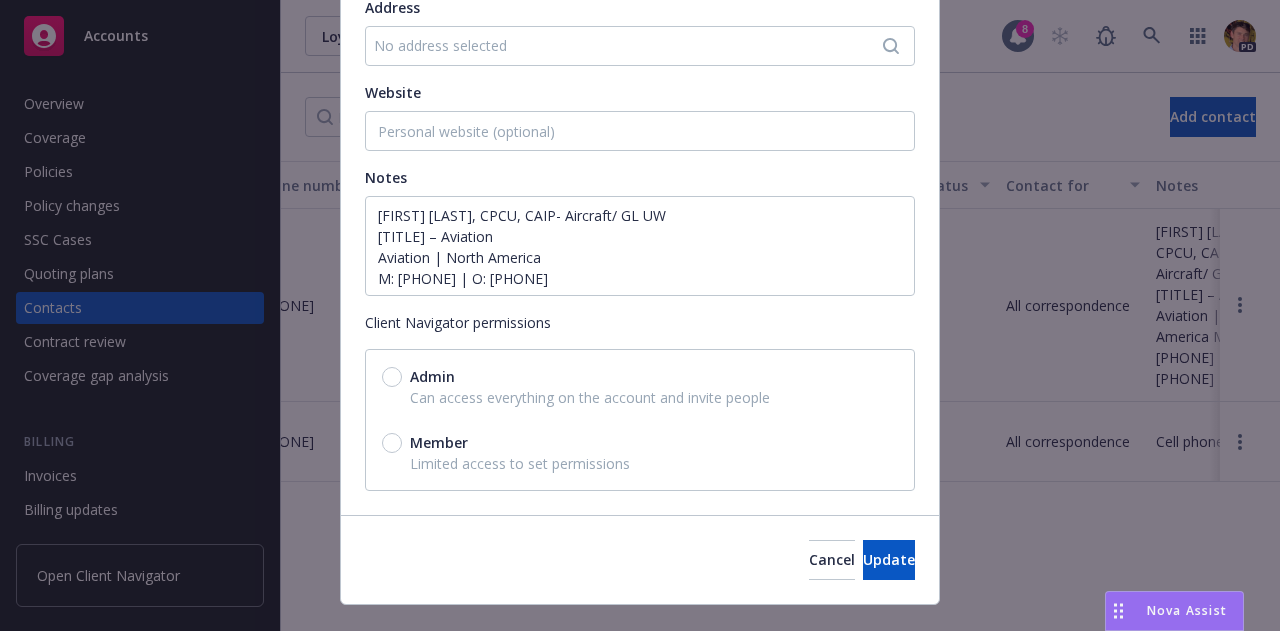 scroll, scrollTop: 869, scrollLeft: 0, axis: vertical 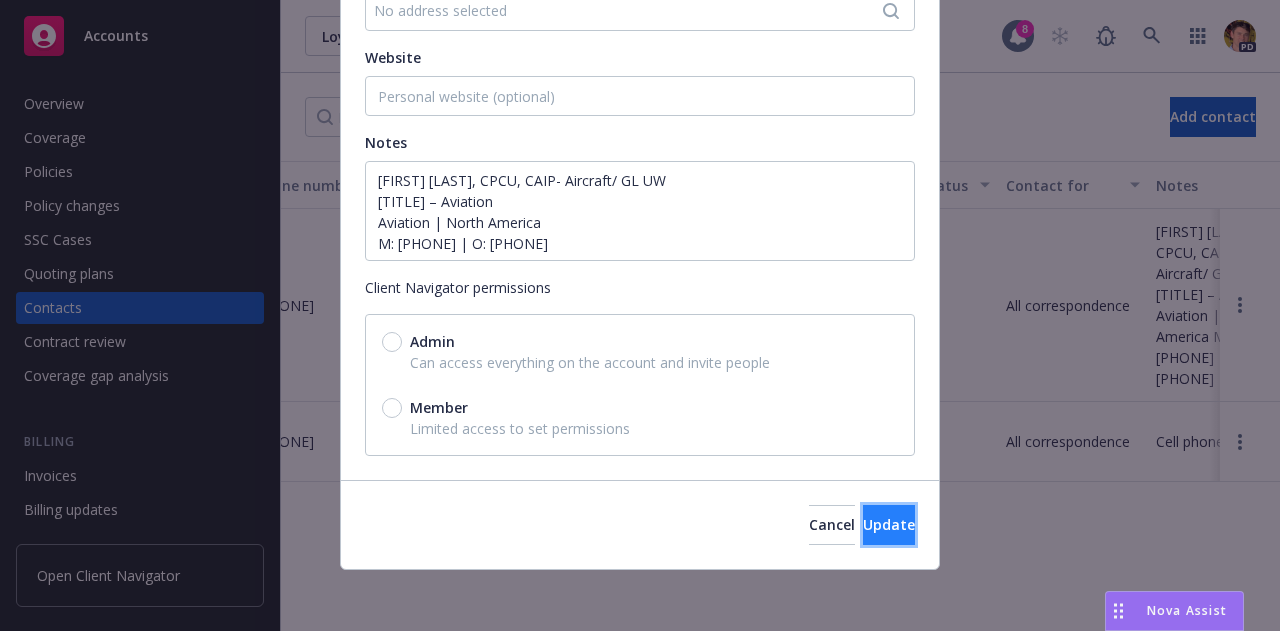 click on "Update" at bounding box center [889, 524] 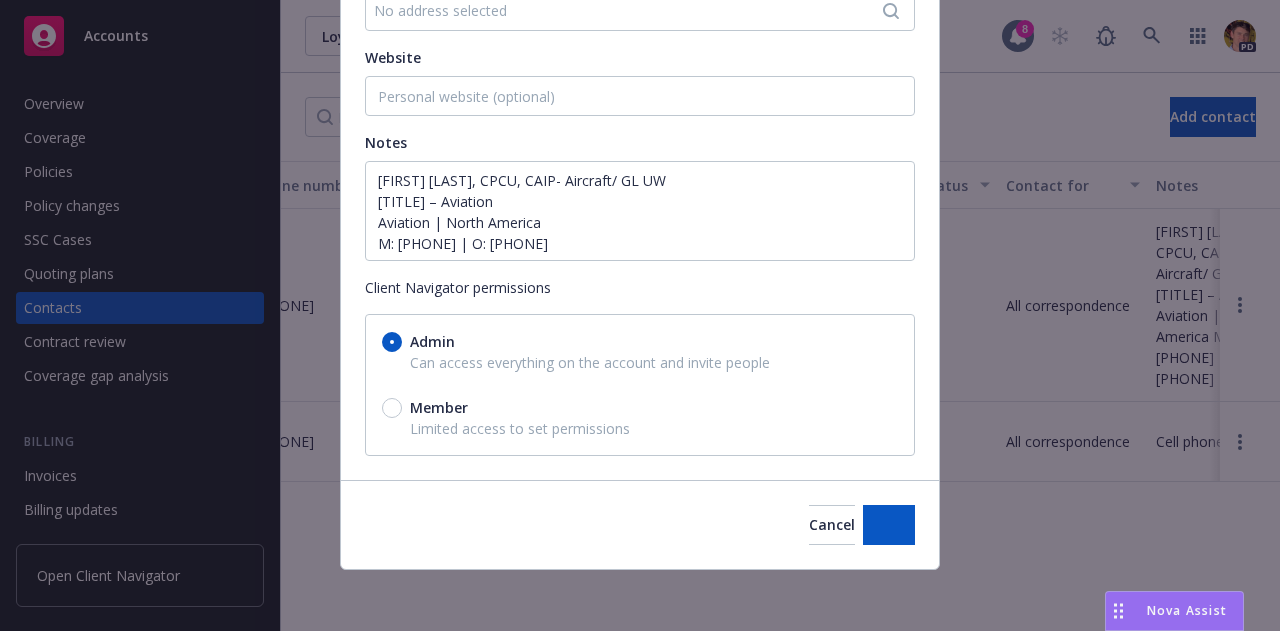 radio on "true" 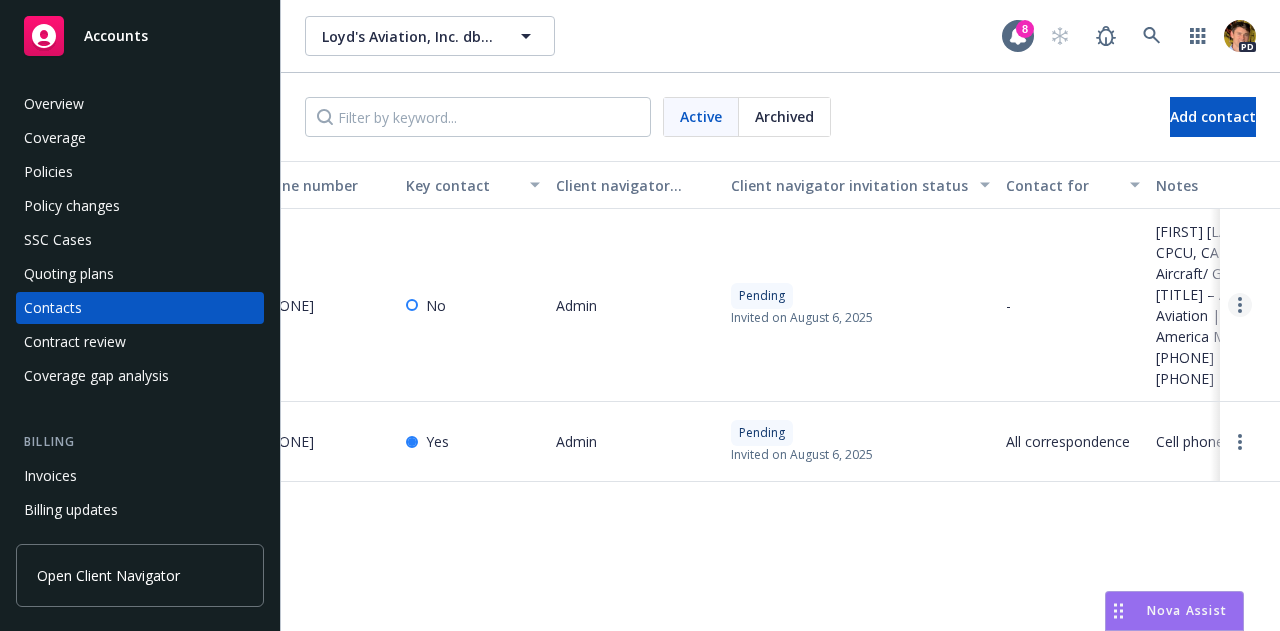 click at bounding box center (1240, 305) 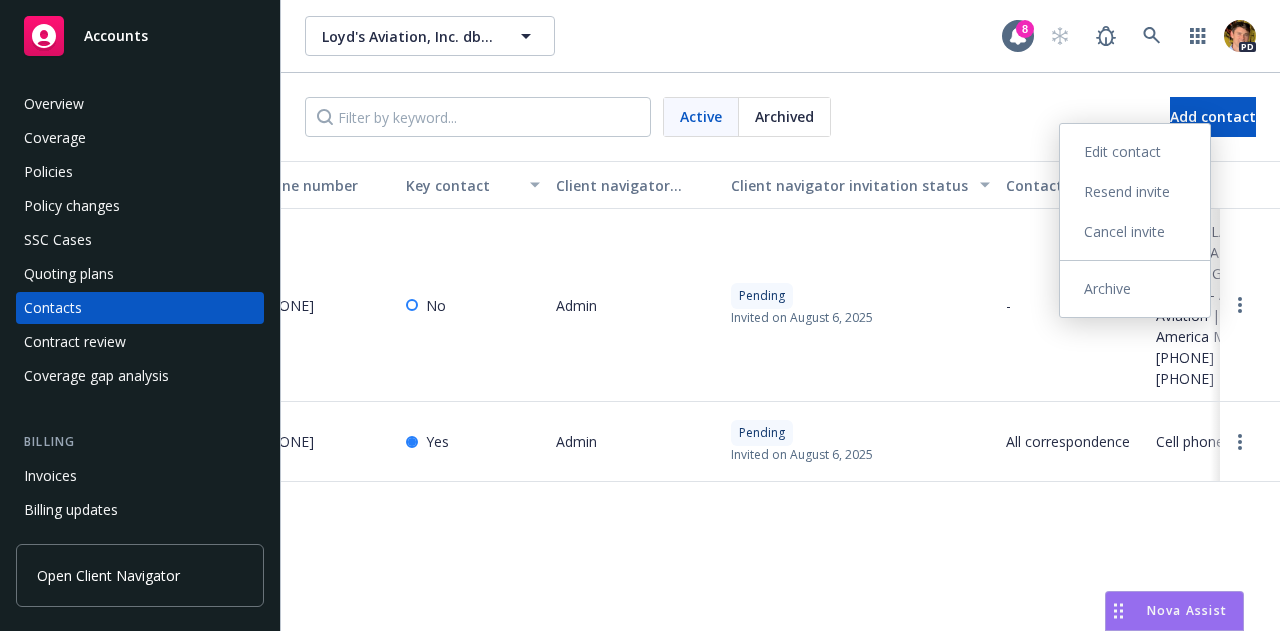 click on "Edit contact" at bounding box center (1135, 152) 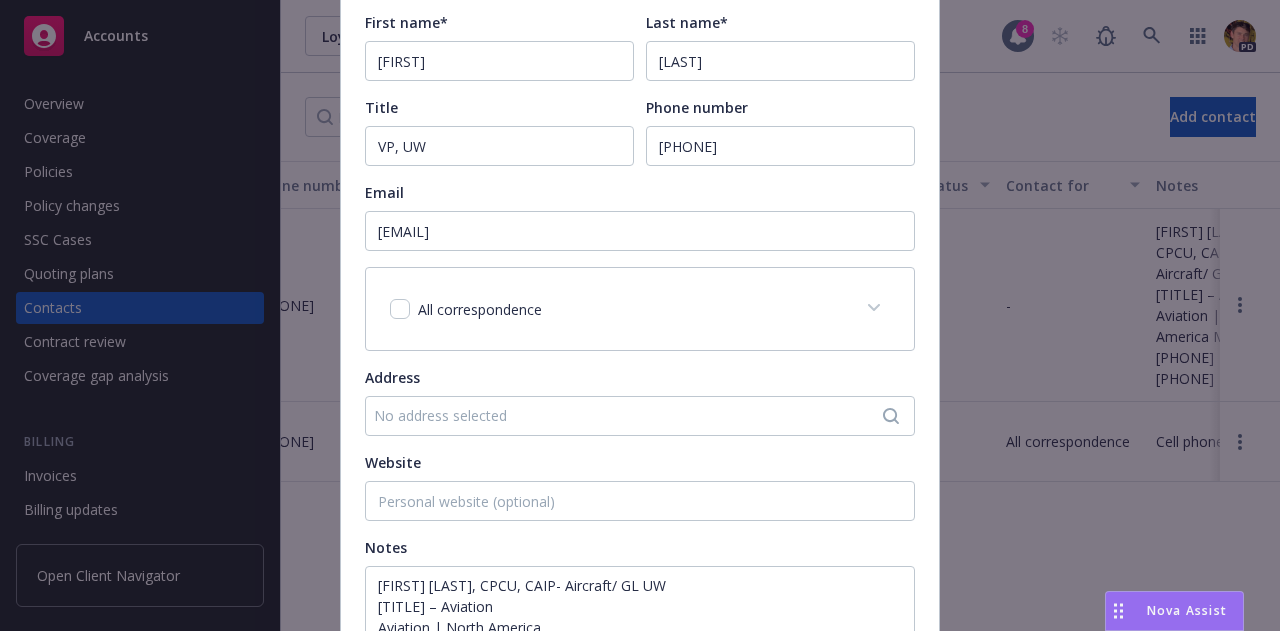 scroll, scrollTop: 190, scrollLeft: 0, axis: vertical 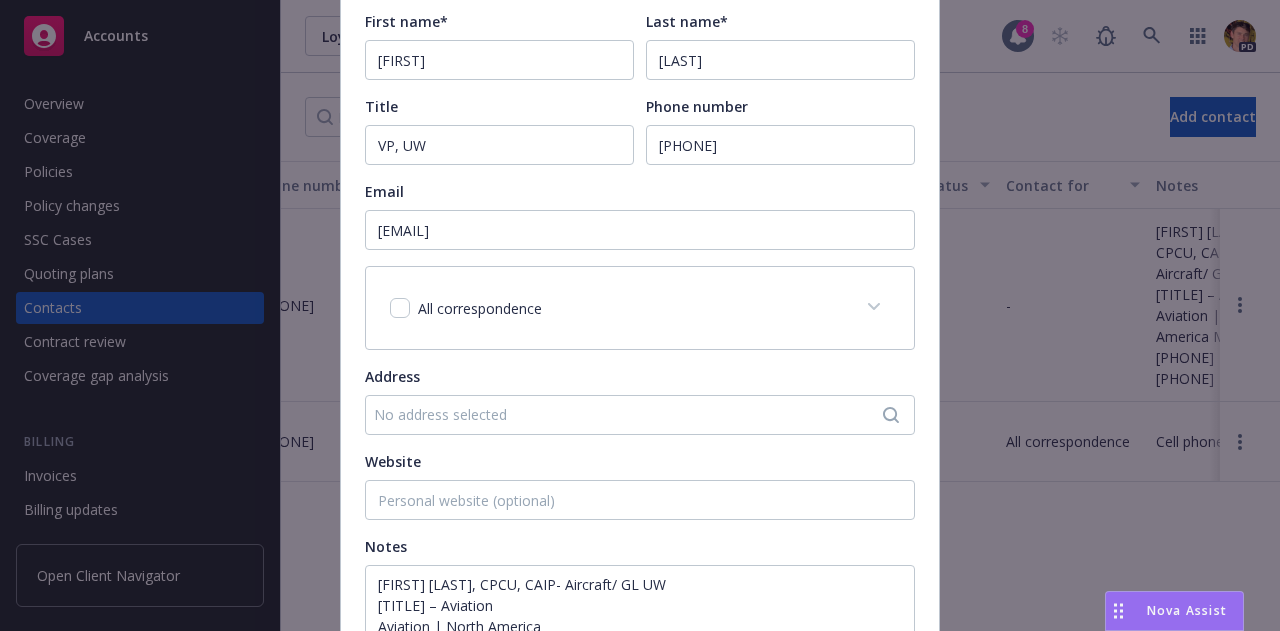 click on "[POLICY_NUMBER] - [PRICE]" at bounding box center (640, 315) 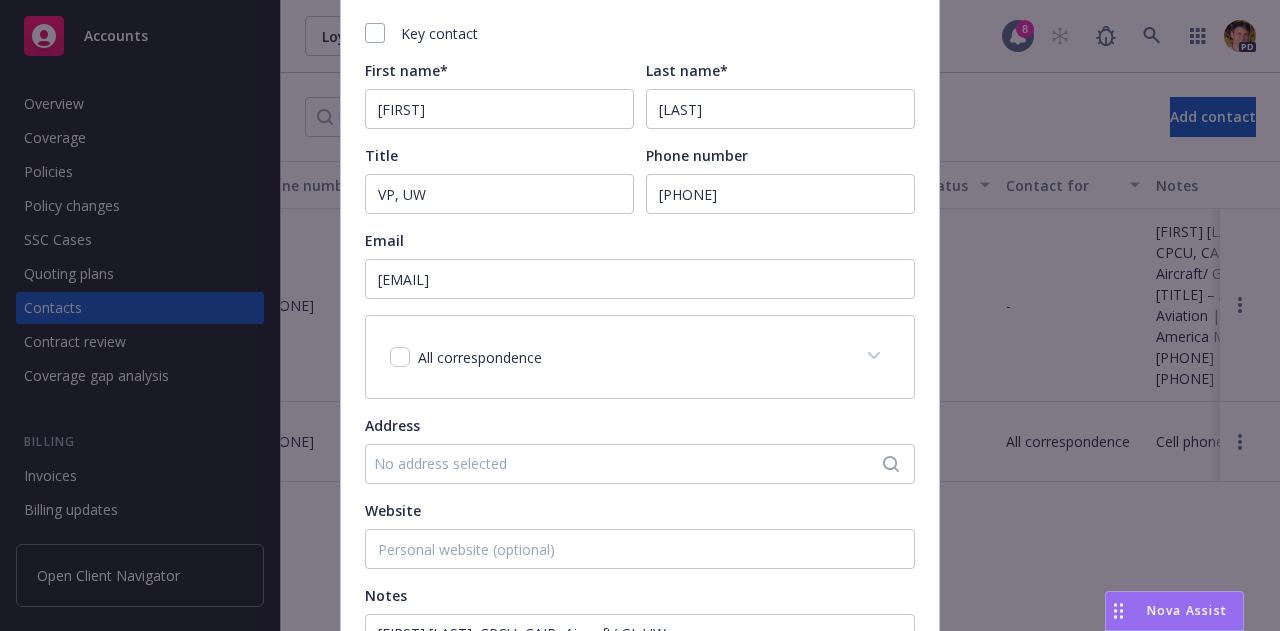 scroll, scrollTop: 0, scrollLeft: 0, axis: both 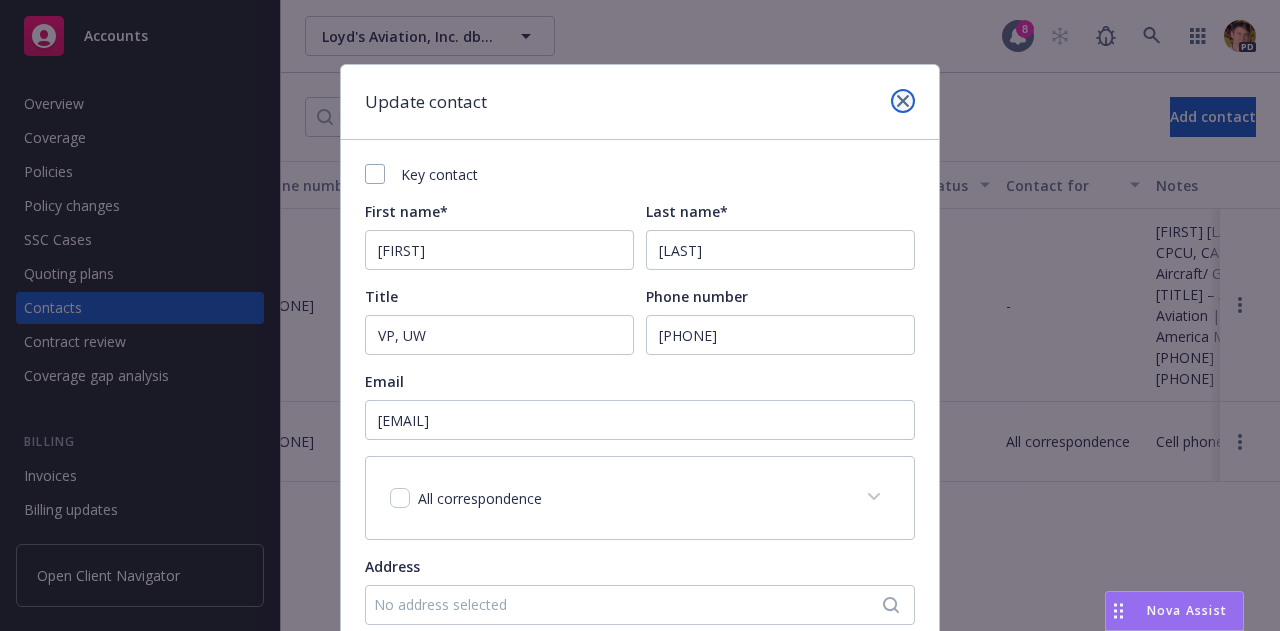 click 